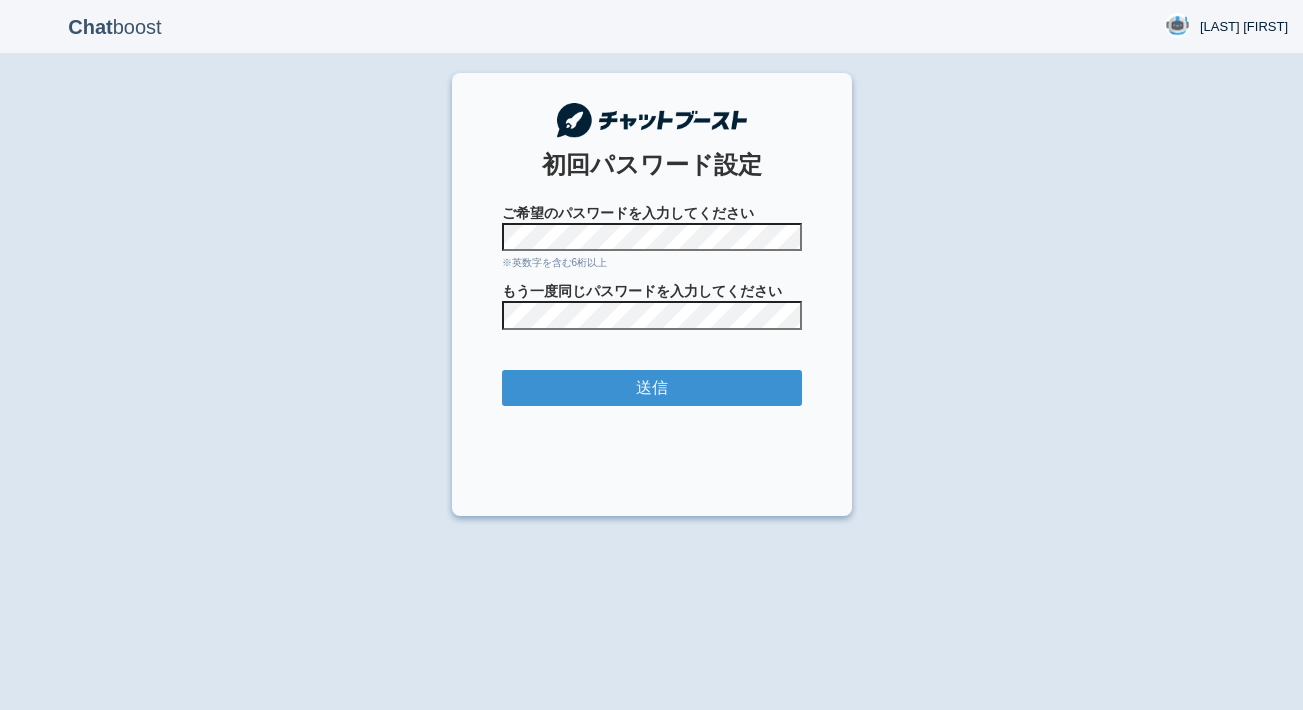 scroll, scrollTop: 0, scrollLeft: 0, axis: both 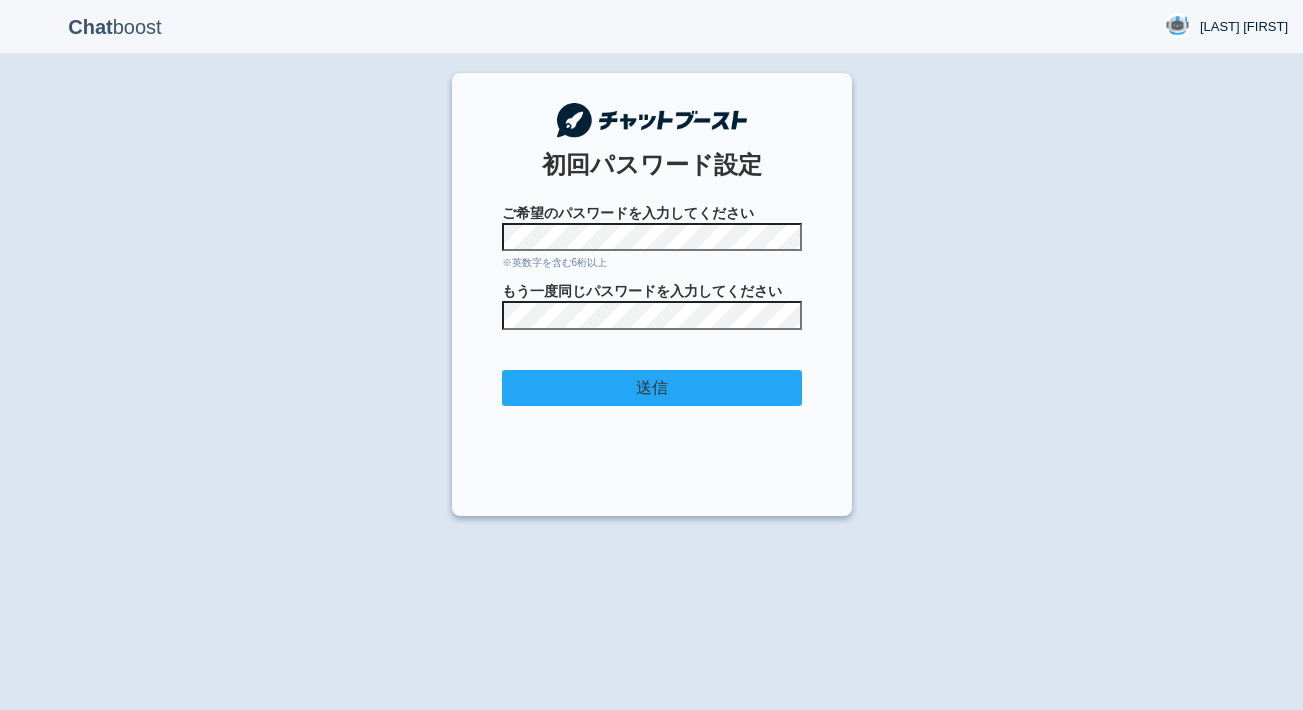 click on "送信" at bounding box center (652, 388) 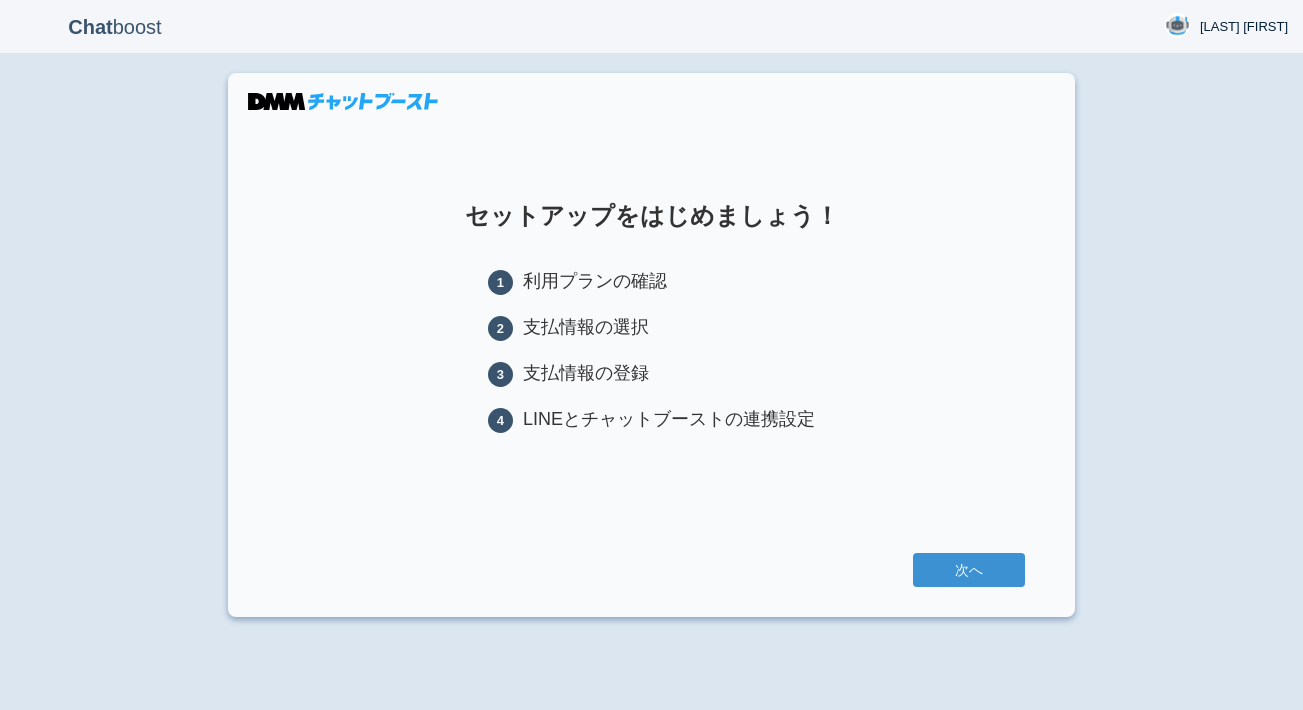 scroll, scrollTop: 0, scrollLeft: 0, axis: both 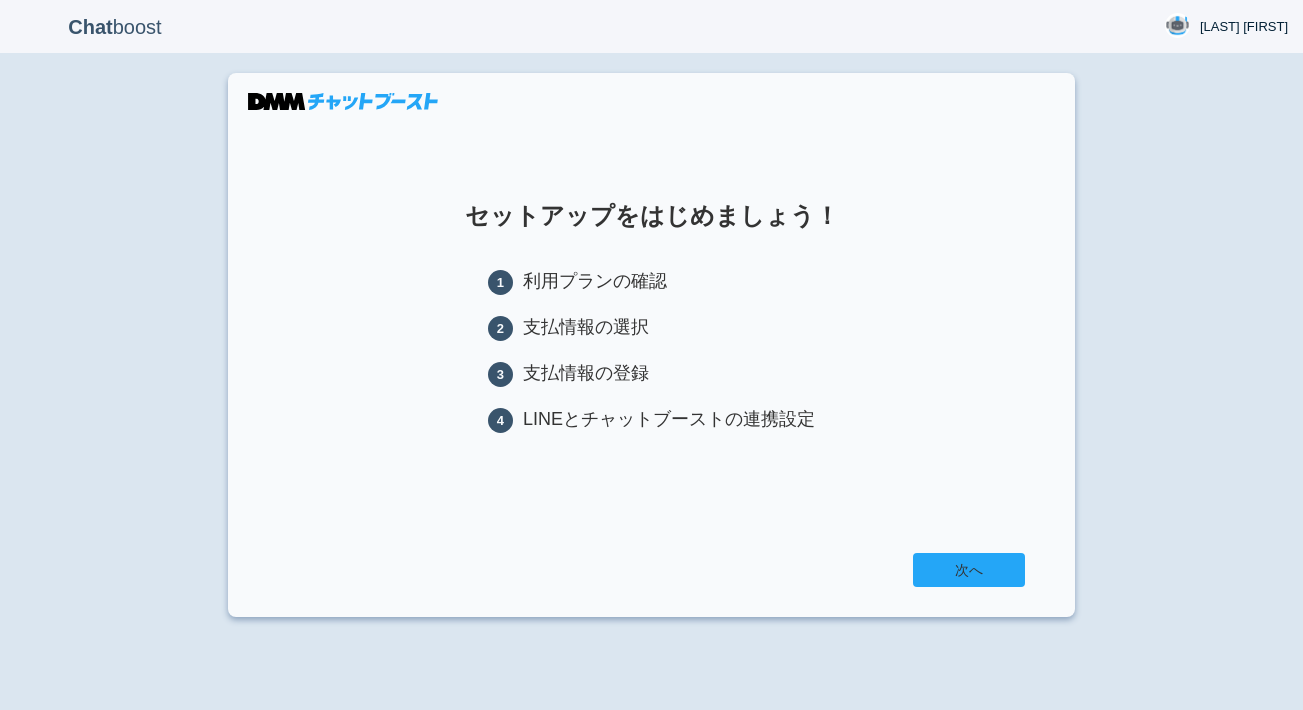 click on "次へ" at bounding box center (969, 570) 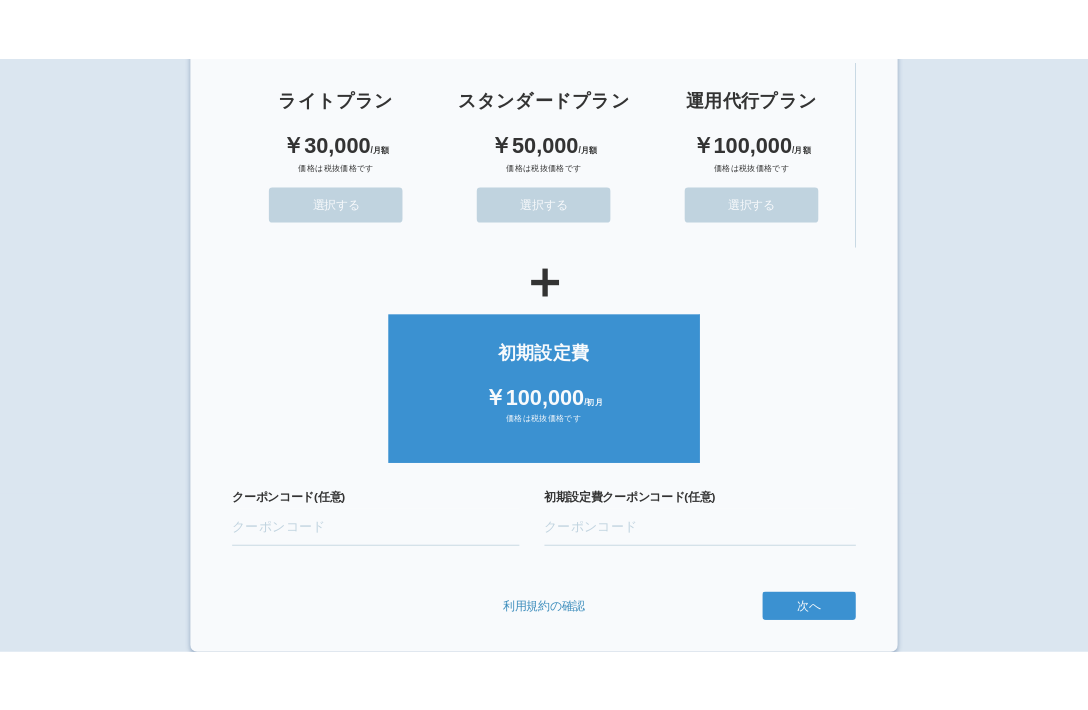 scroll, scrollTop: 191, scrollLeft: 0, axis: vertical 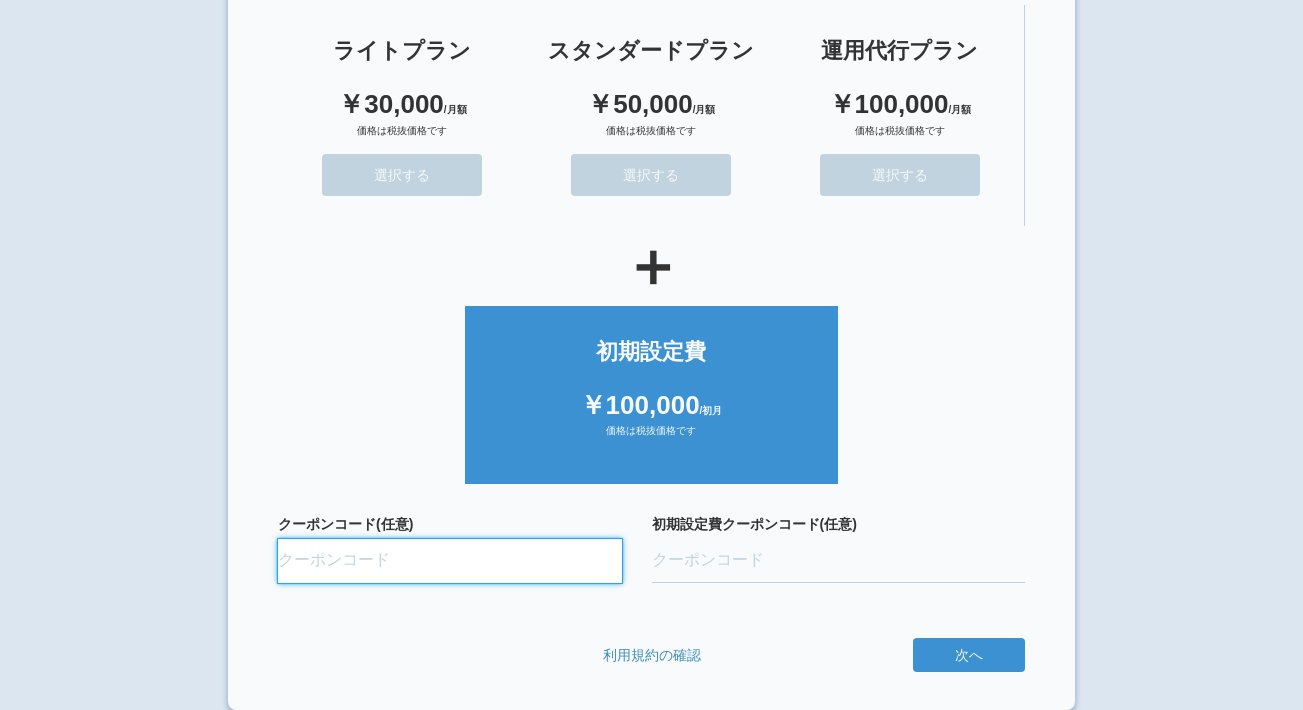 click on "クーポンコード(任意)" at bounding box center [450, 561] 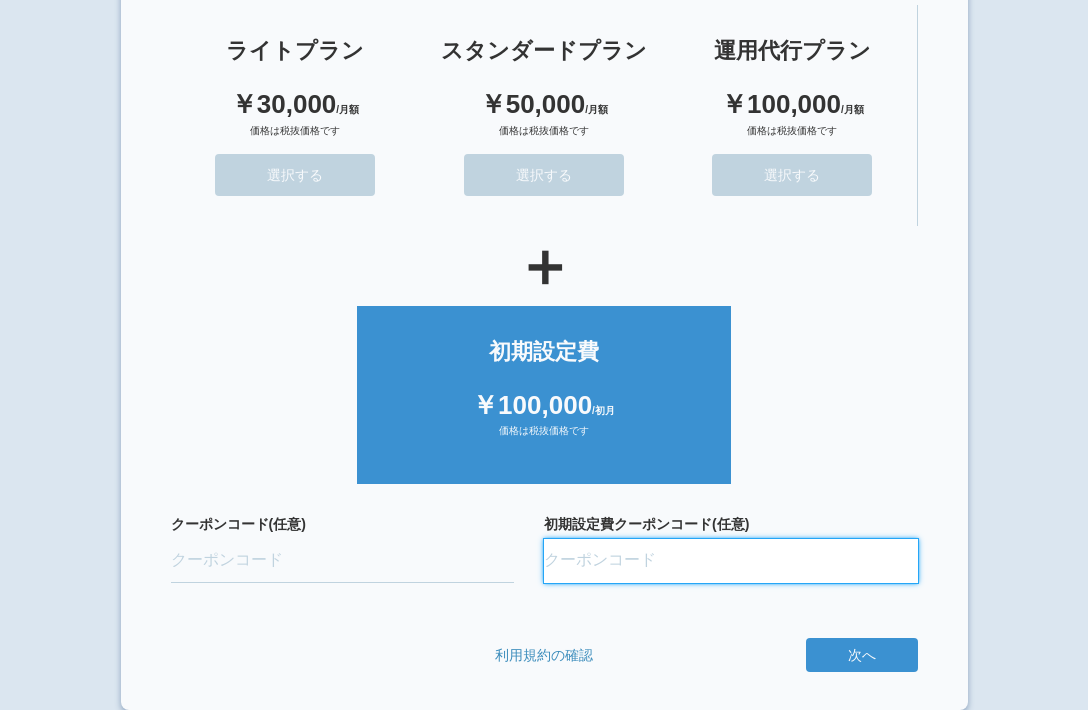 click on "初期設定費クーポンコード(任意)" at bounding box center [731, 561] 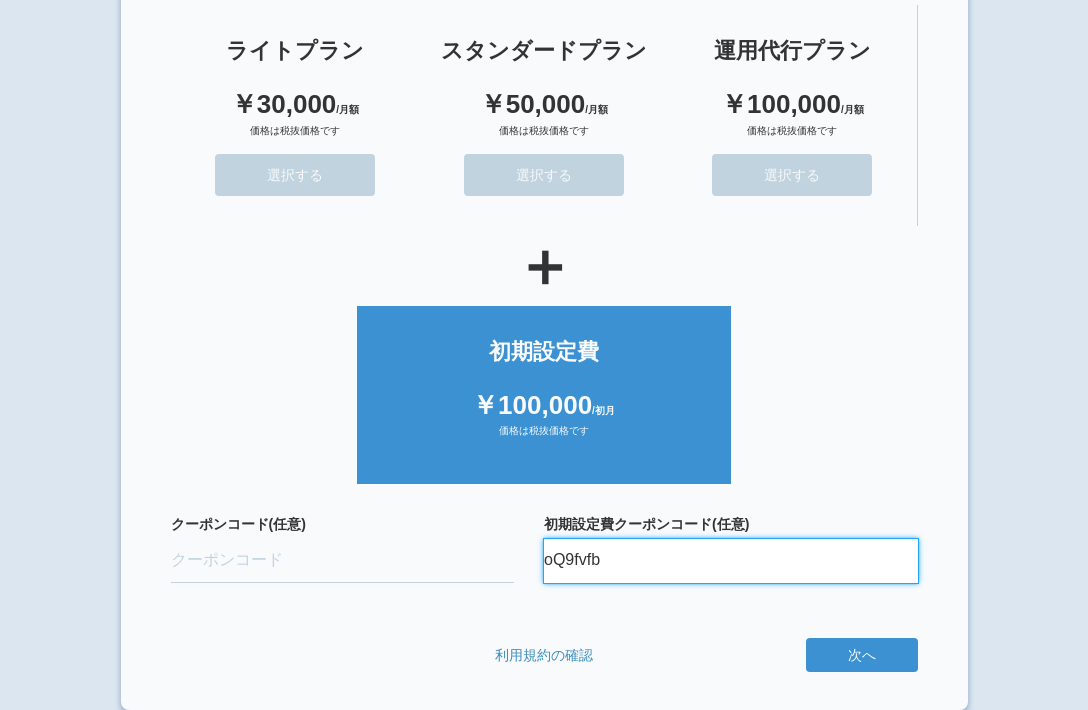 type on "oQ9fvfb" 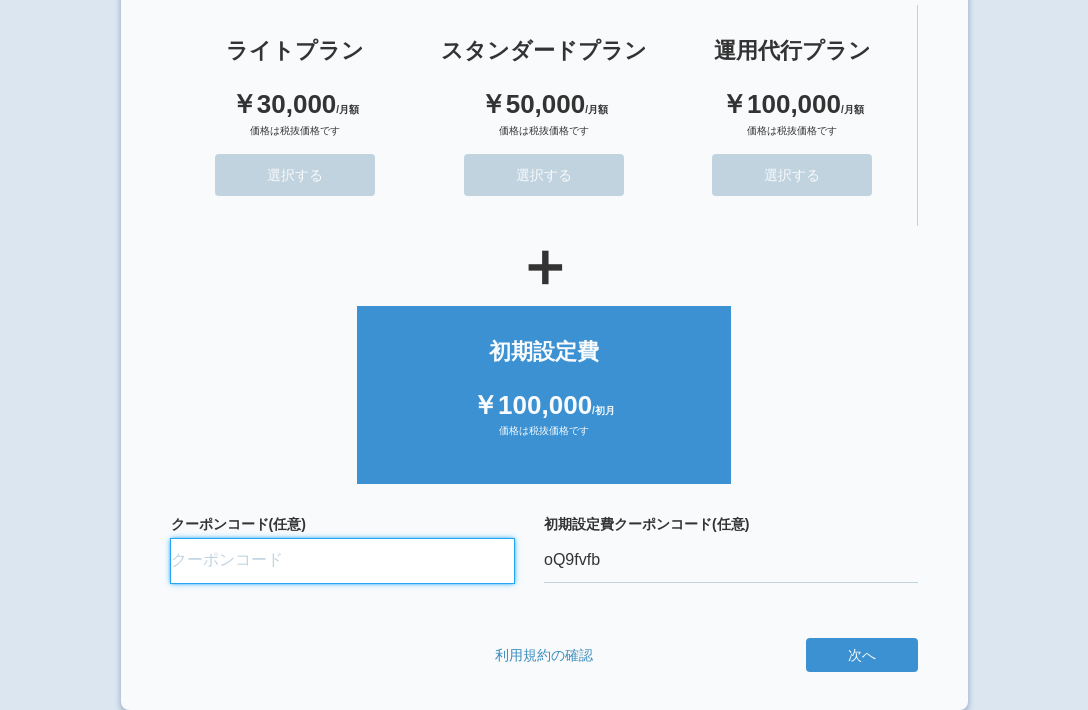 click on "クーポンコード(任意)" at bounding box center [343, 561] 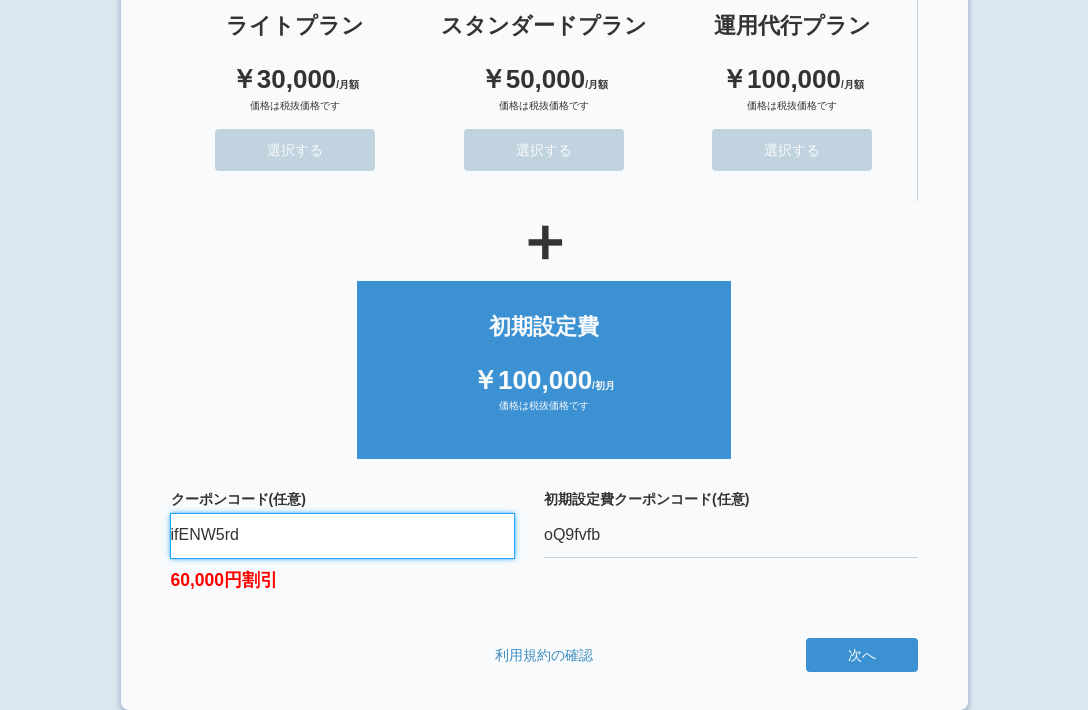 scroll, scrollTop: 216, scrollLeft: 0, axis: vertical 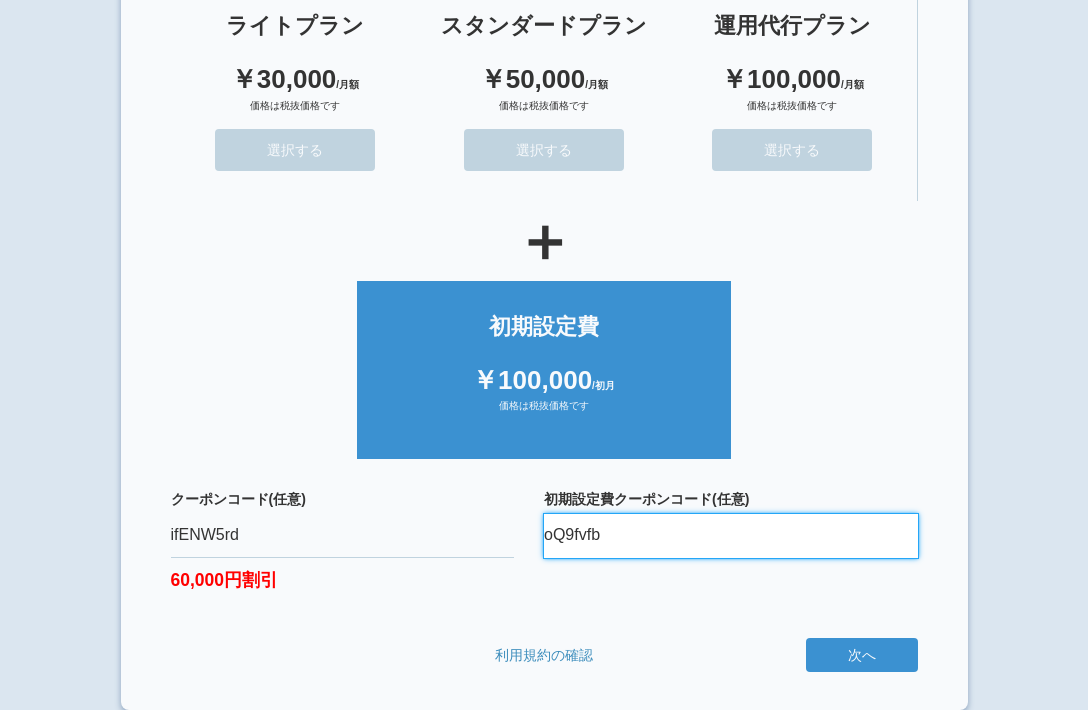 click on "oQ9fvfb" at bounding box center [731, 536] 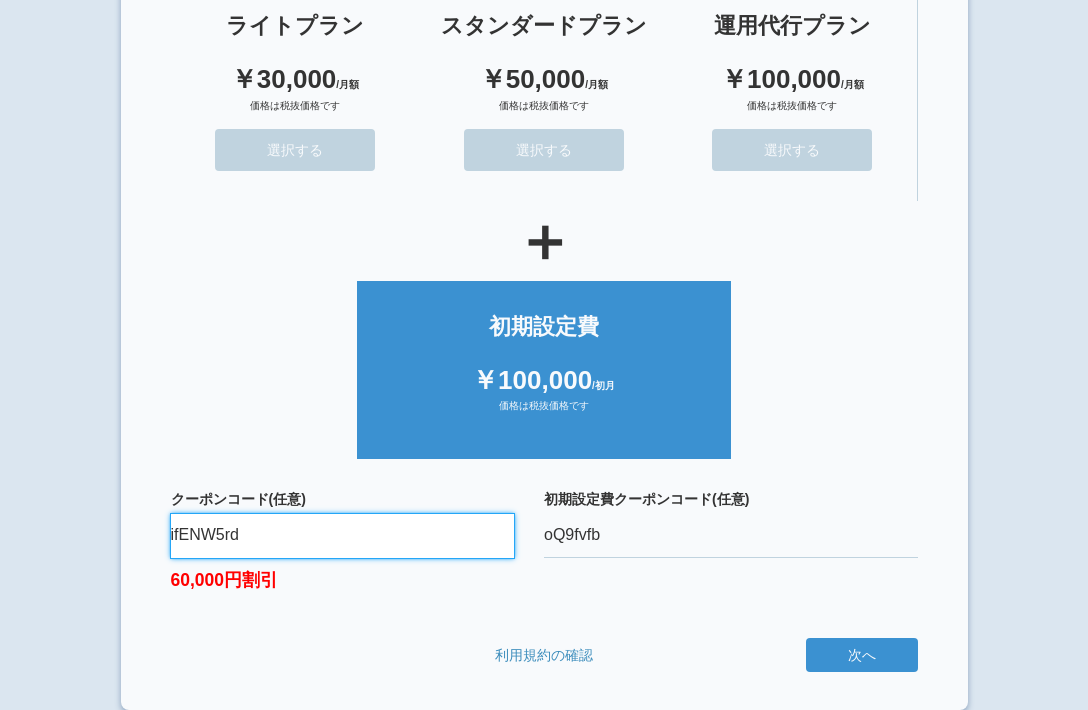 click on "ifENW5rd" at bounding box center (343, 536) 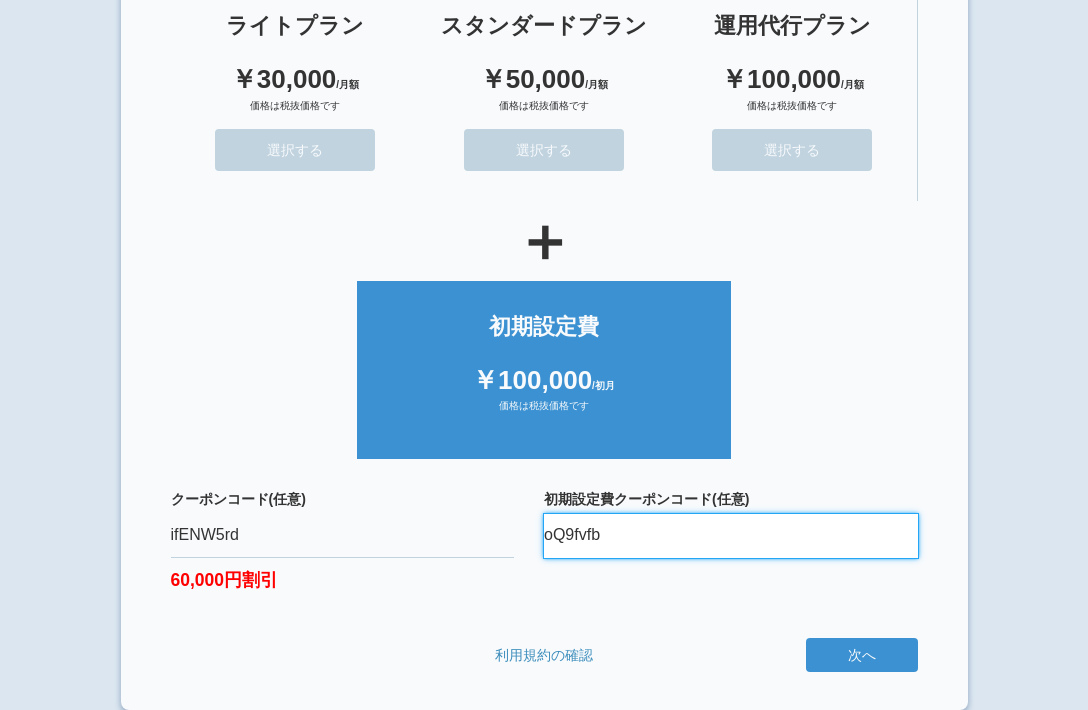 click on "oQ9fvfb" at bounding box center [731, 536] 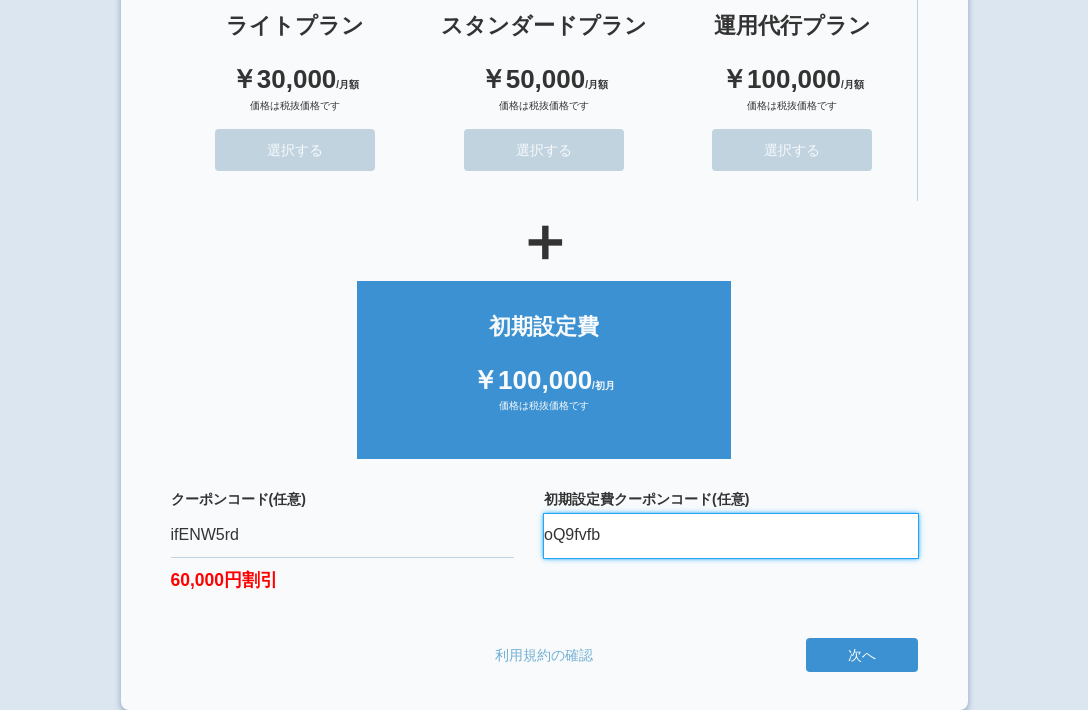 scroll, scrollTop: 216, scrollLeft: 0, axis: vertical 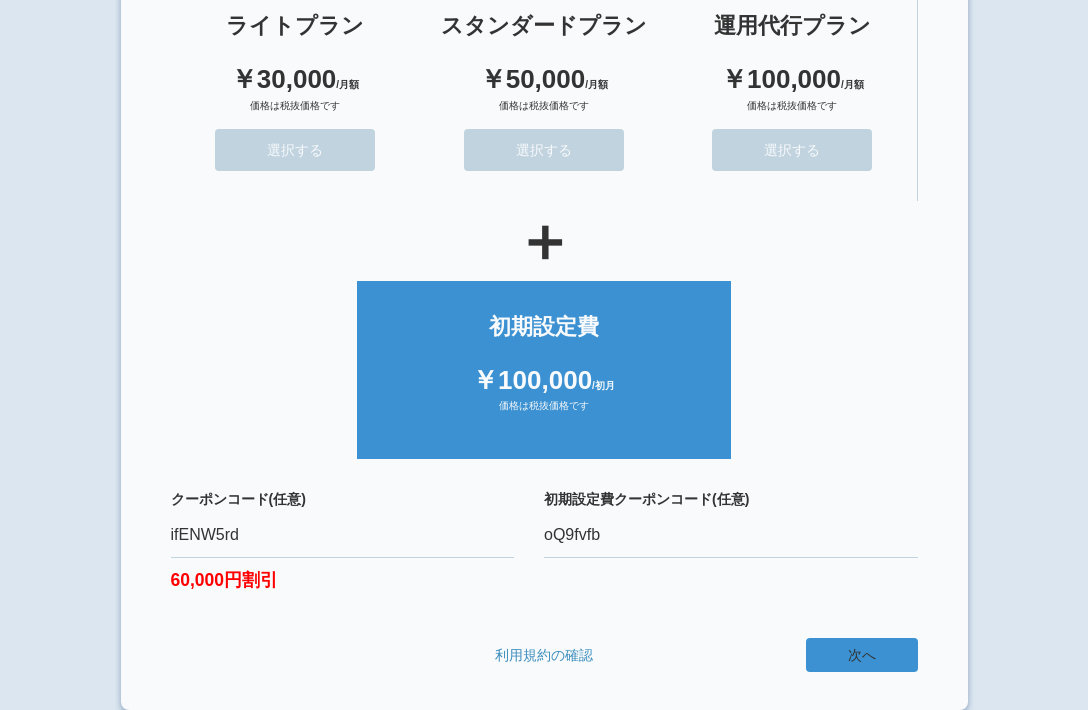 click on "次へ" at bounding box center [862, 655] 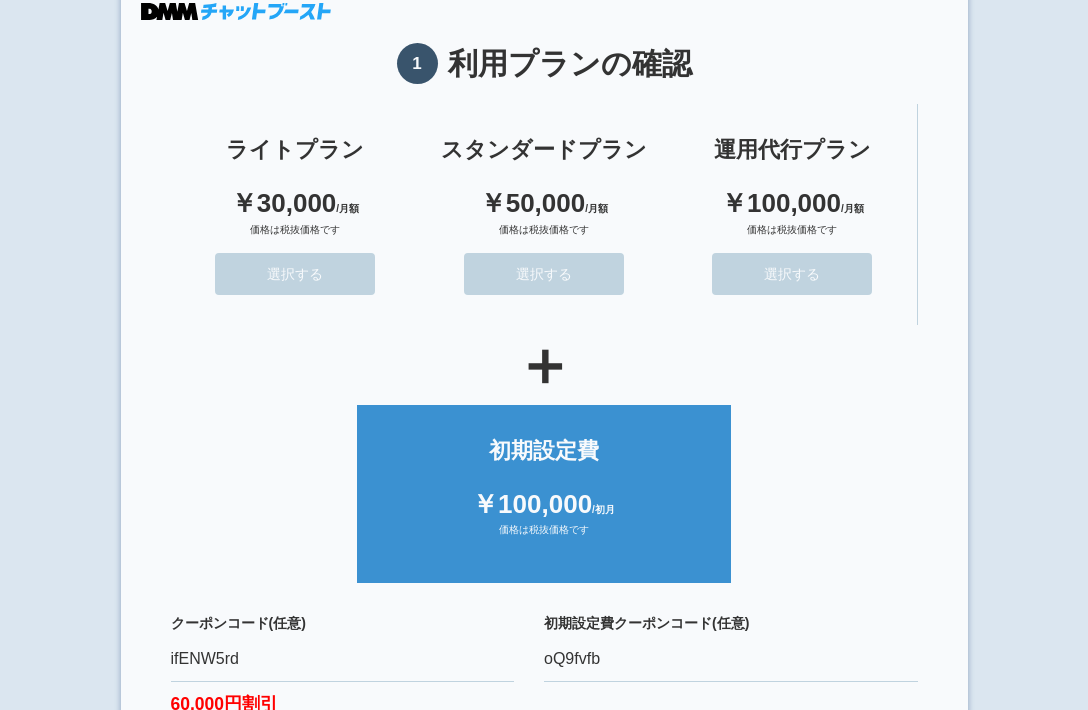 scroll, scrollTop: 80, scrollLeft: 0, axis: vertical 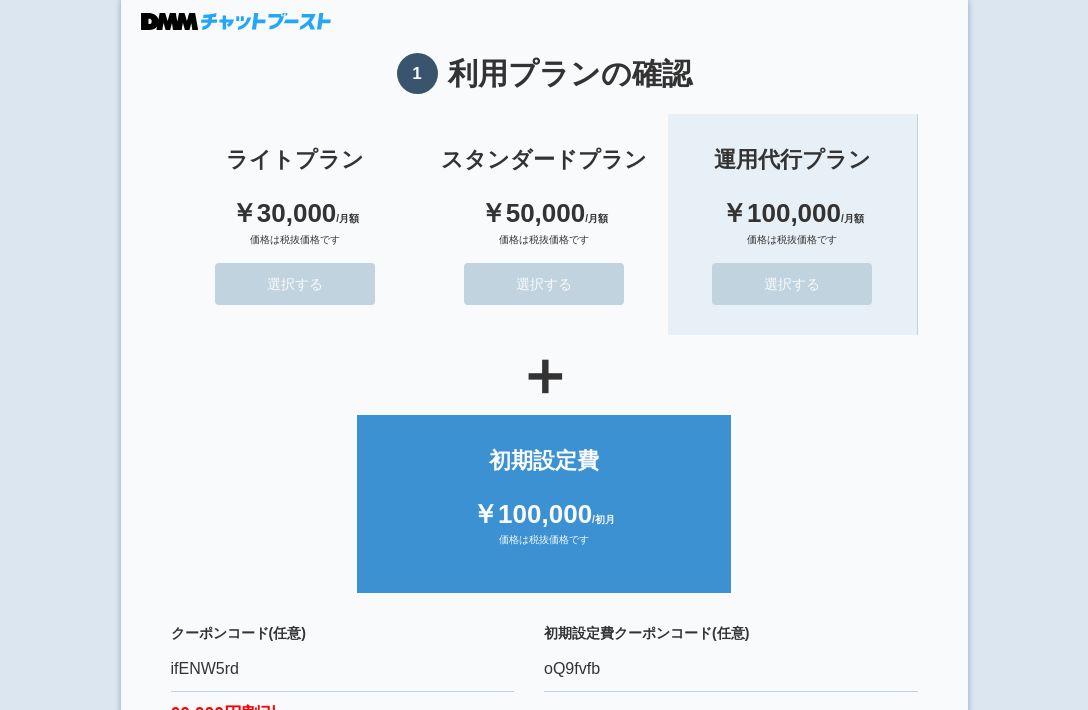 click on "選択する" at bounding box center [792, 284] 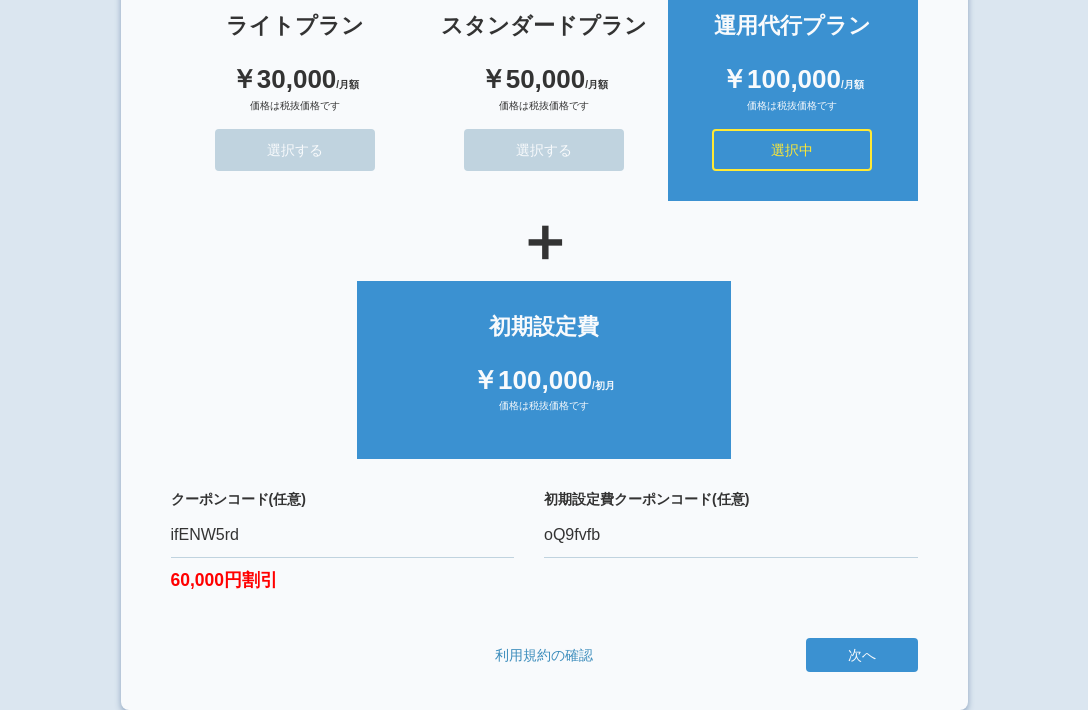 scroll, scrollTop: 216, scrollLeft: 0, axis: vertical 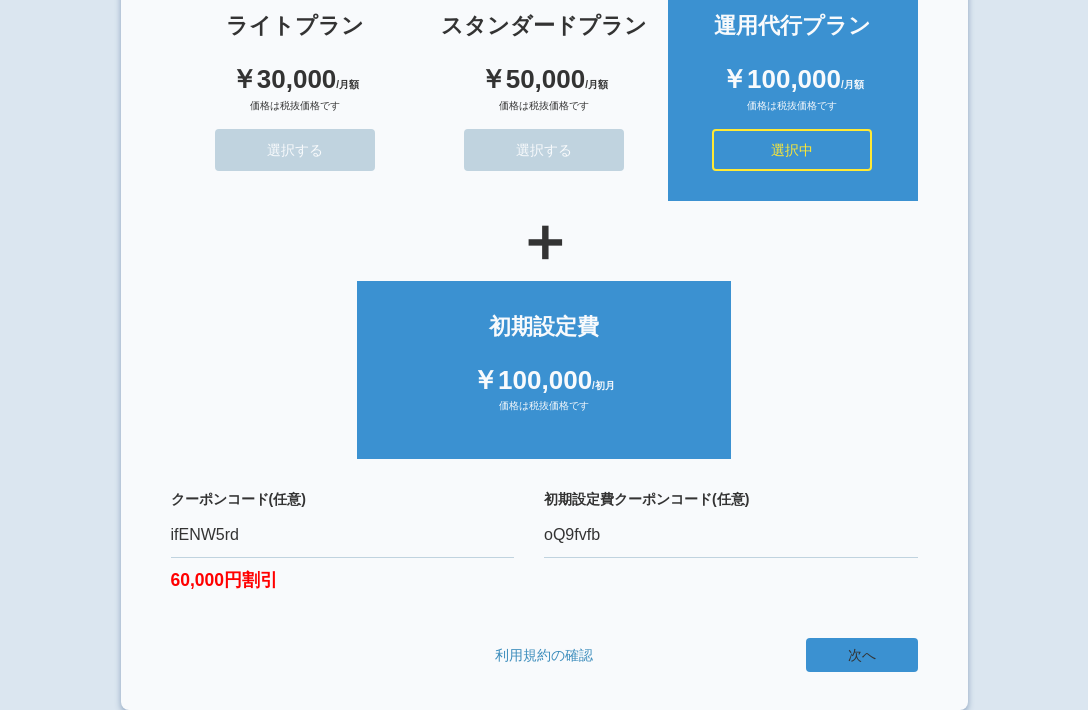 click on "次へ" at bounding box center [862, 655] 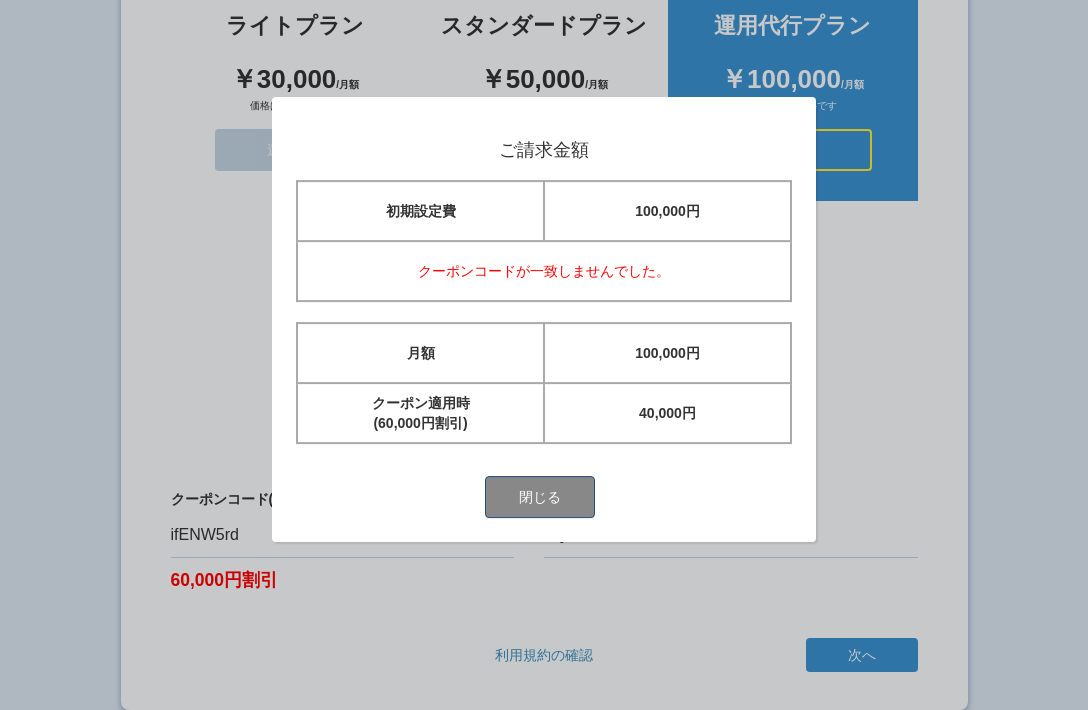 click on "閉じる" at bounding box center [540, 497] 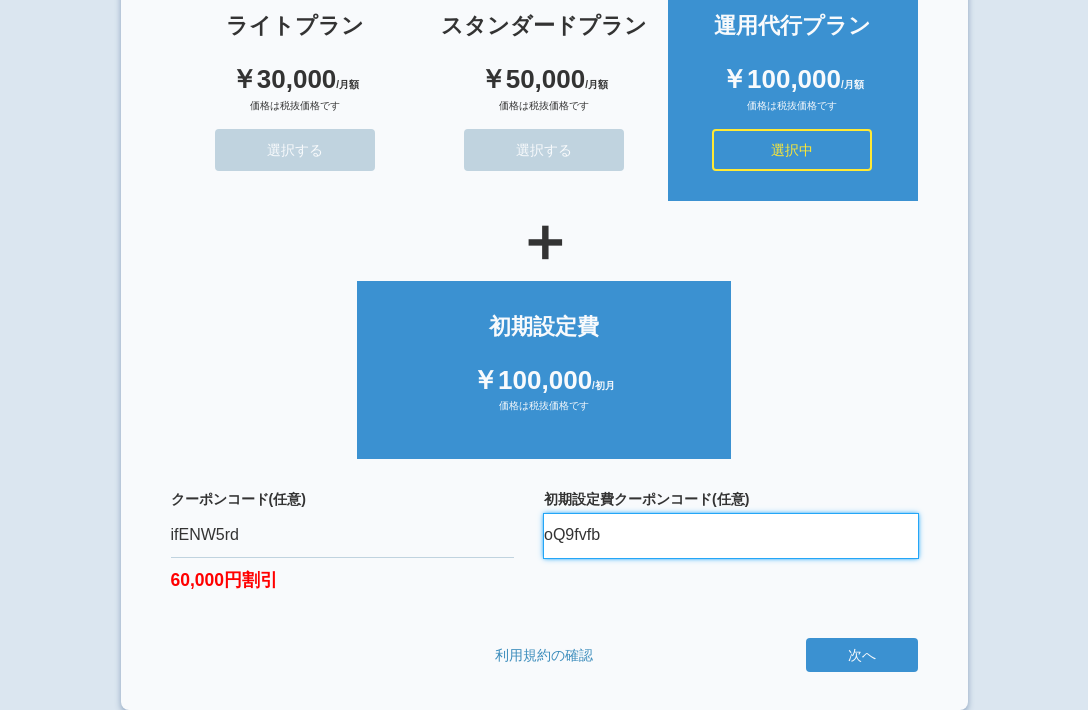 click on "oQ9fvfb" at bounding box center [731, 536] 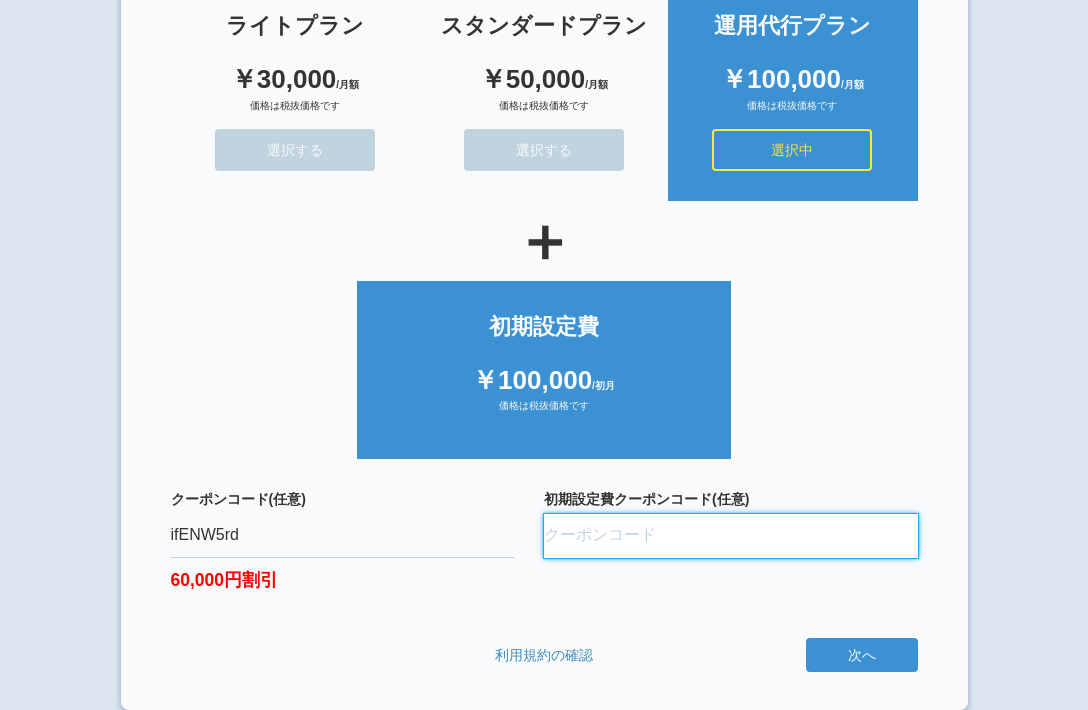 paste on "oQ9fvfbL" 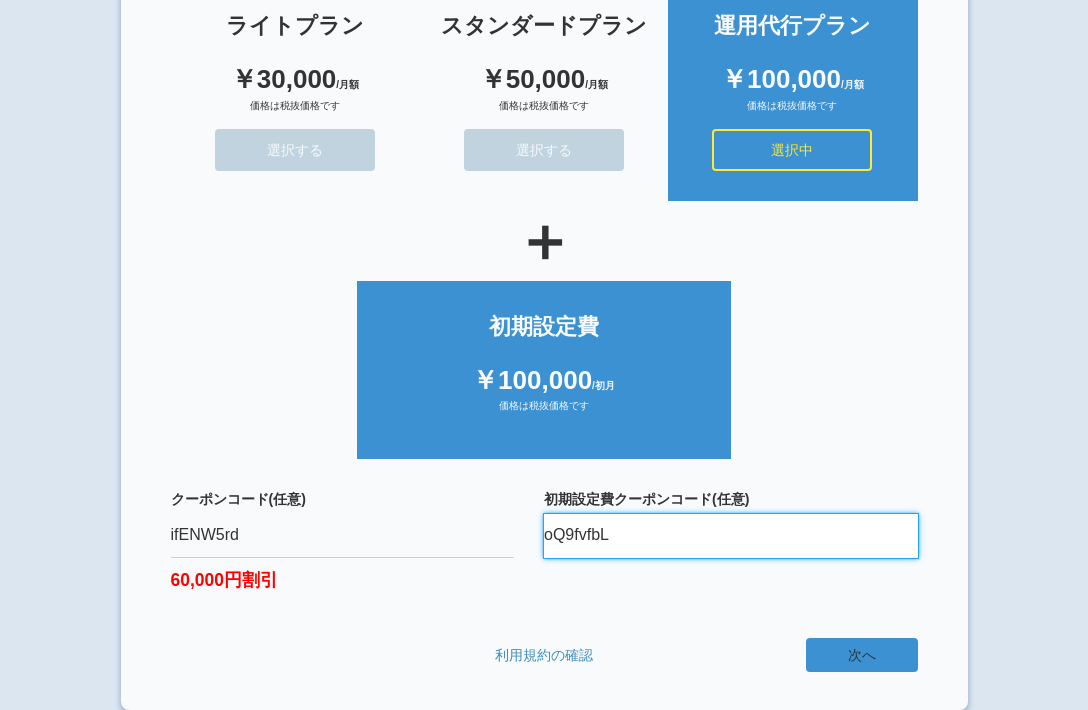 type on "oQ9fvfbL" 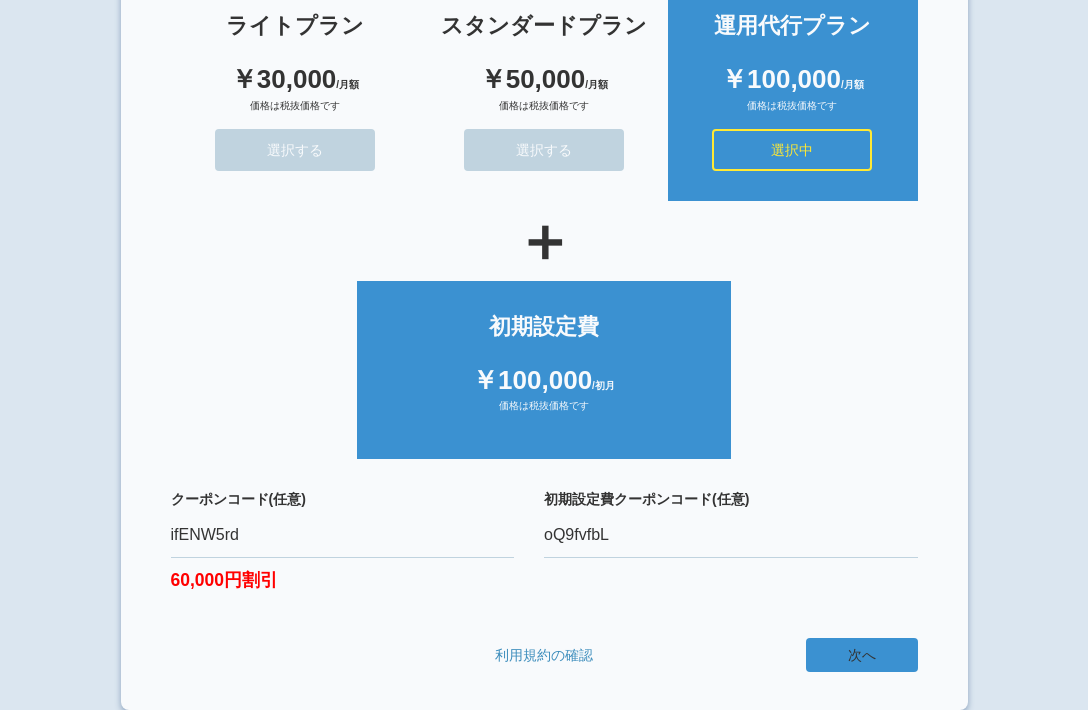 click on "次へ" at bounding box center (862, 655) 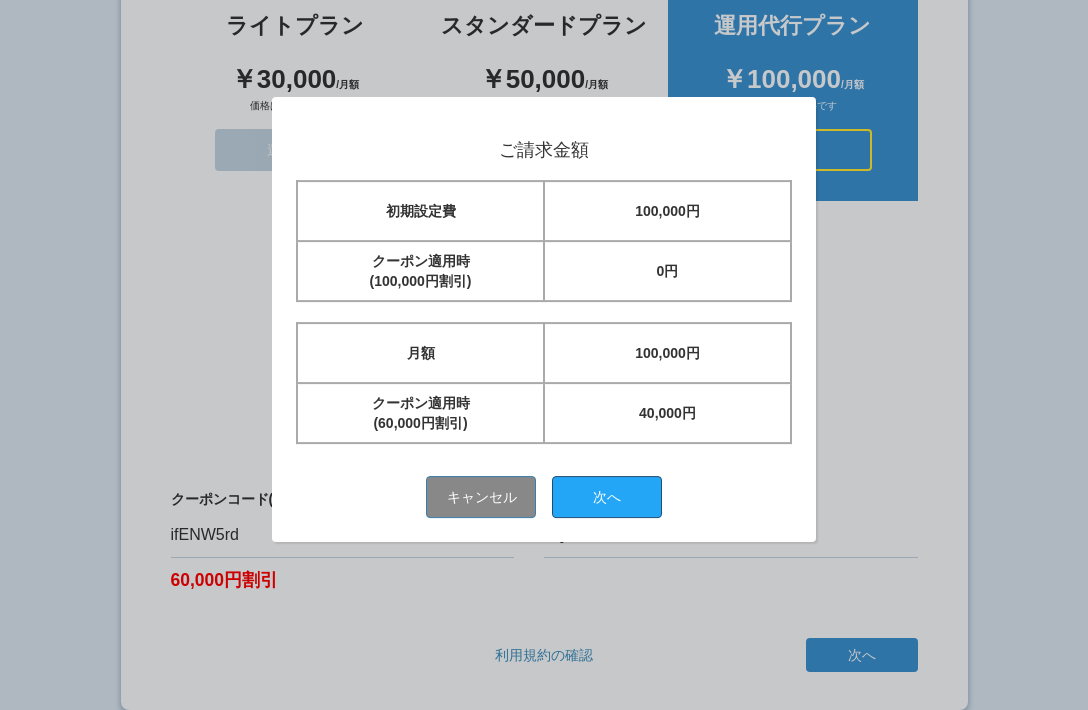 click on "次へ" at bounding box center (607, 497) 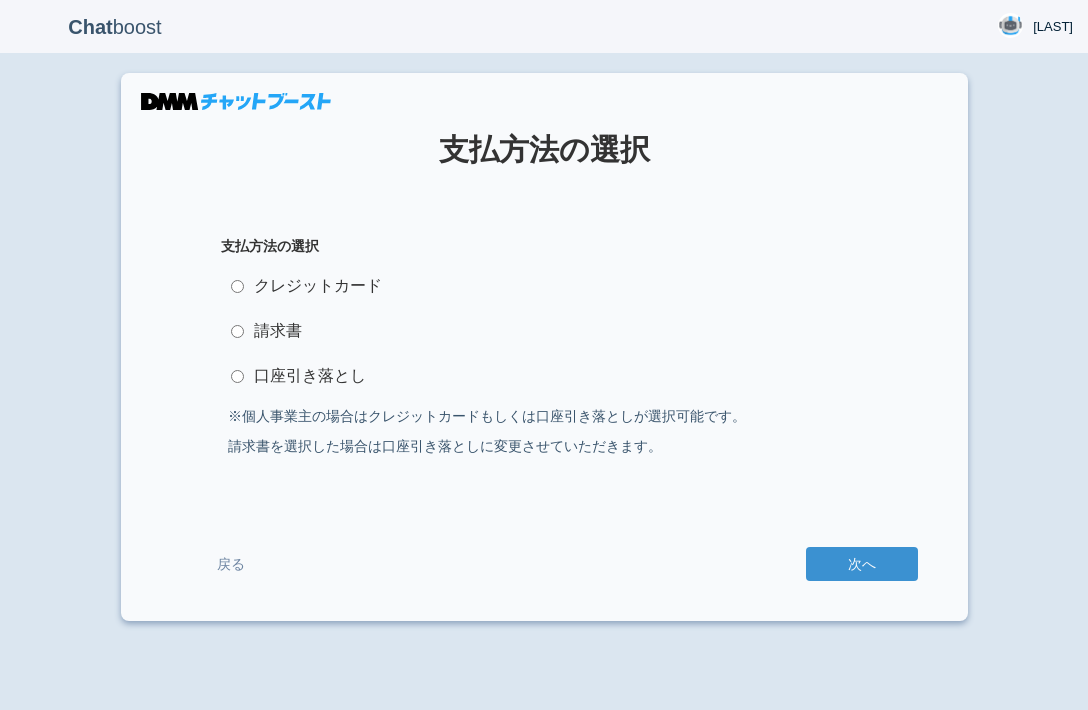 scroll, scrollTop: 0, scrollLeft: 0, axis: both 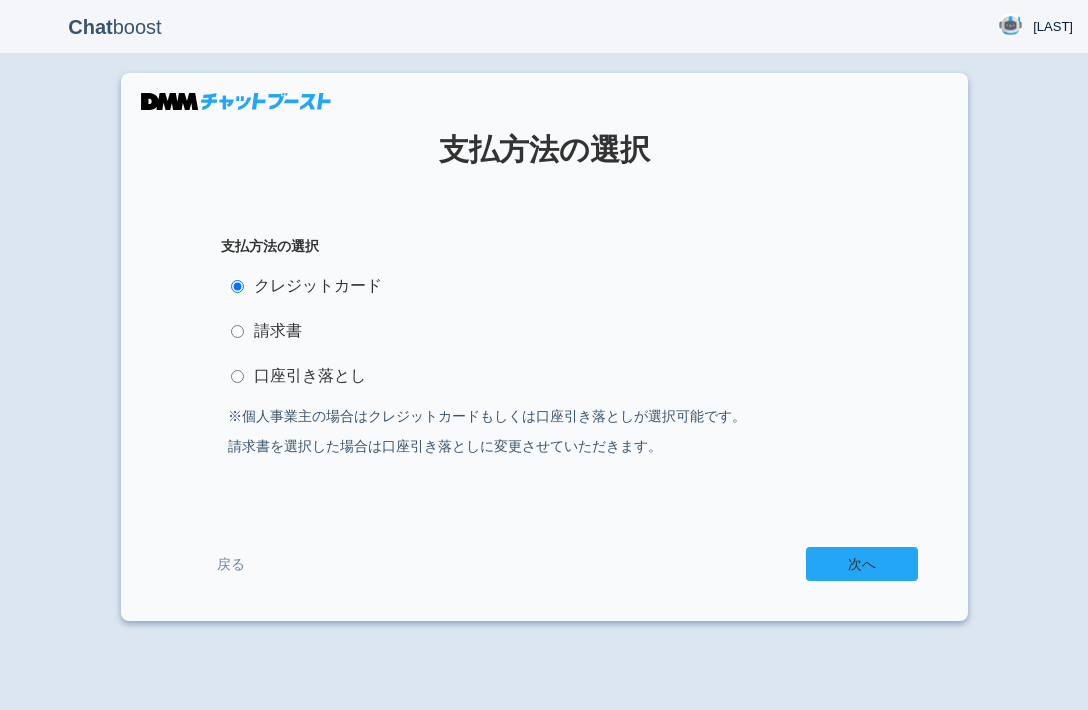 click on "次へ" at bounding box center (862, 564) 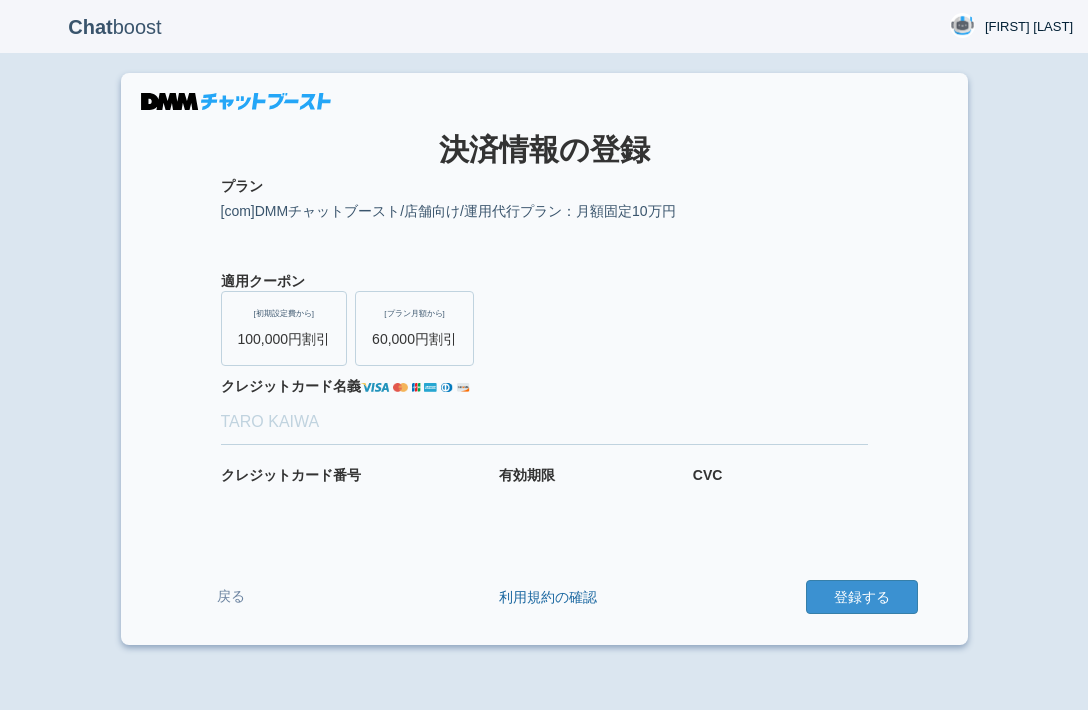 scroll, scrollTop: 0, scrollLeft: 0, axis: both 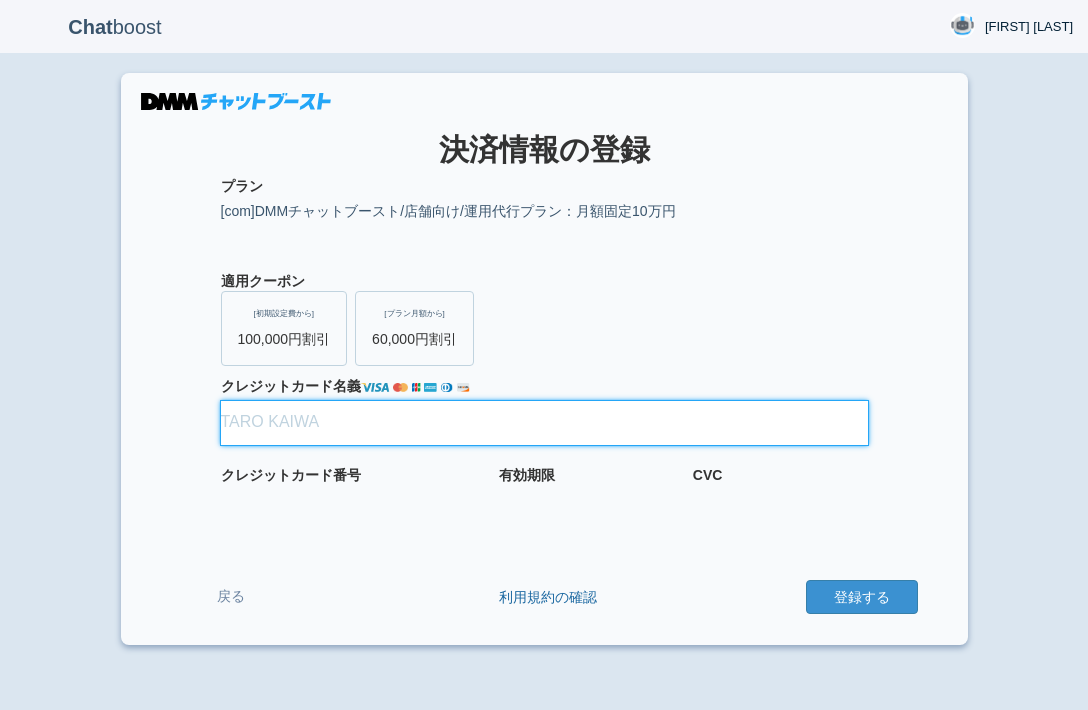 click on "クレジット カード名義" at bounding box center [544, 423] 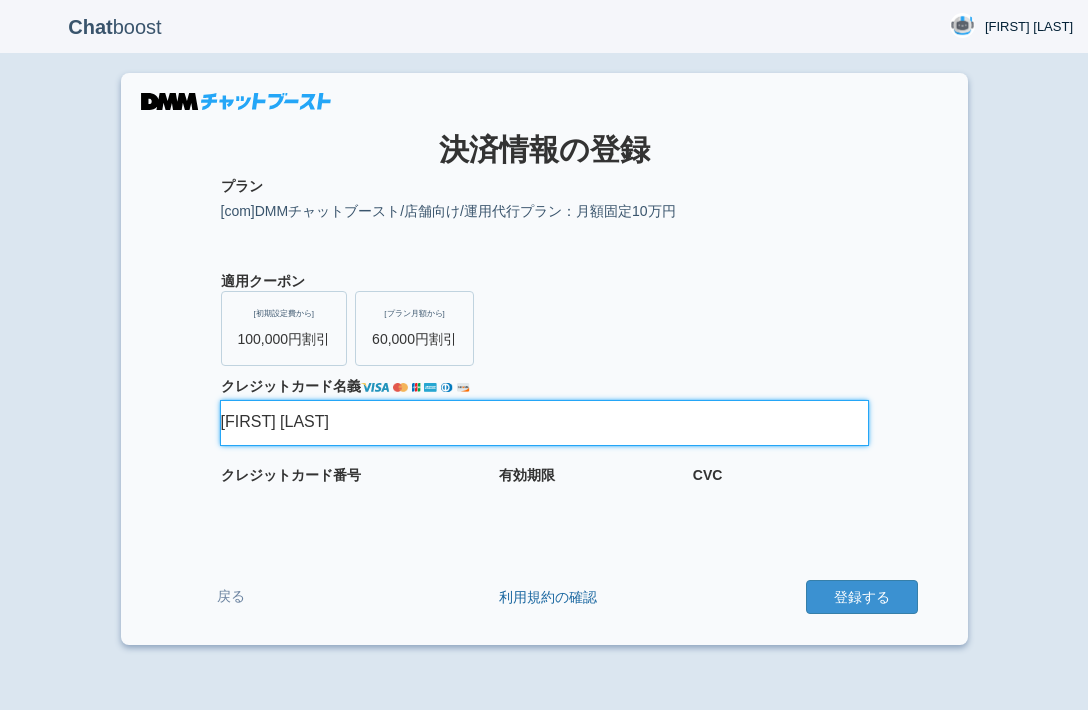 type on "[FIRST] [LAST]" 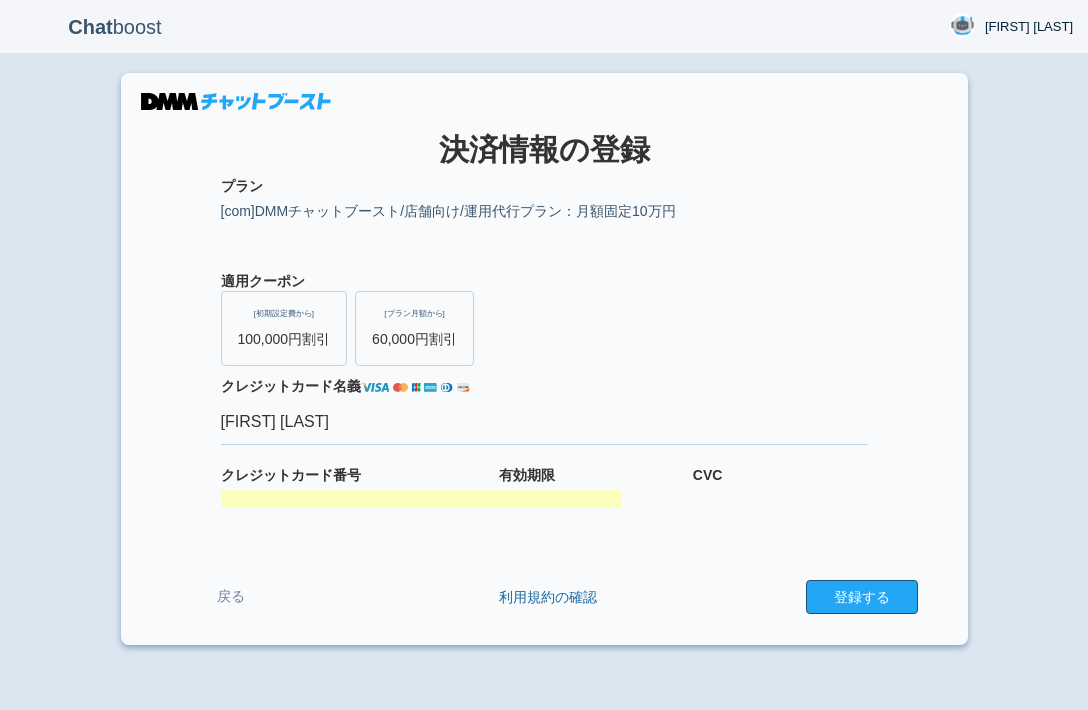 click on "登録する" at bounding box center (862, 597) 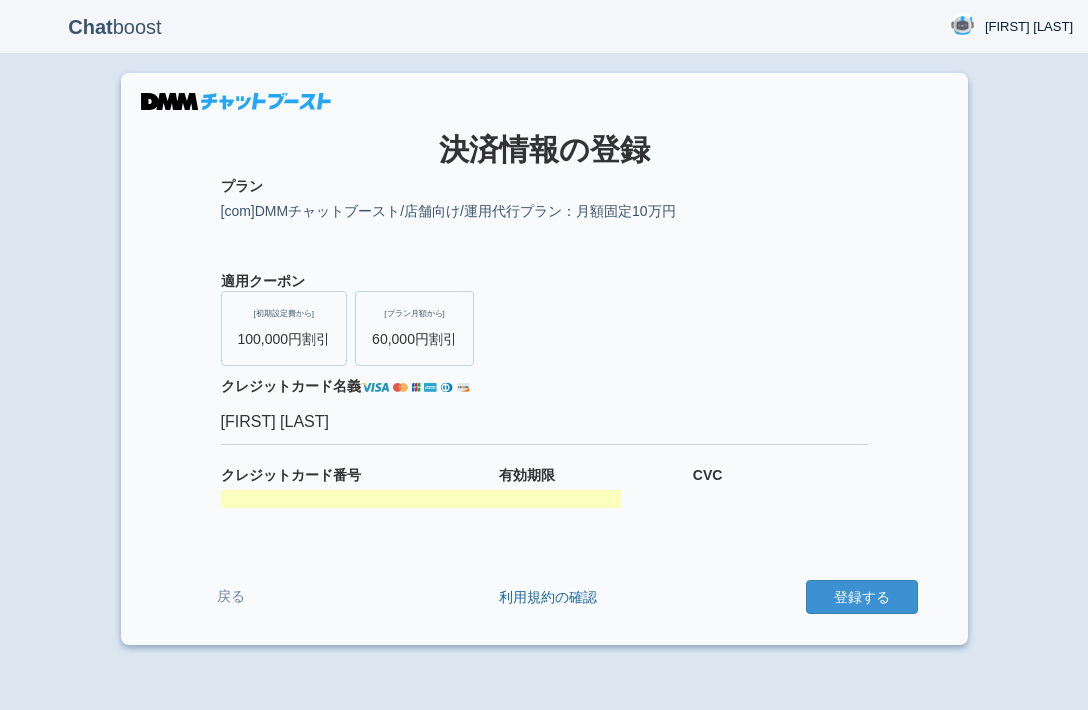 click at bounding box center [421, 499] 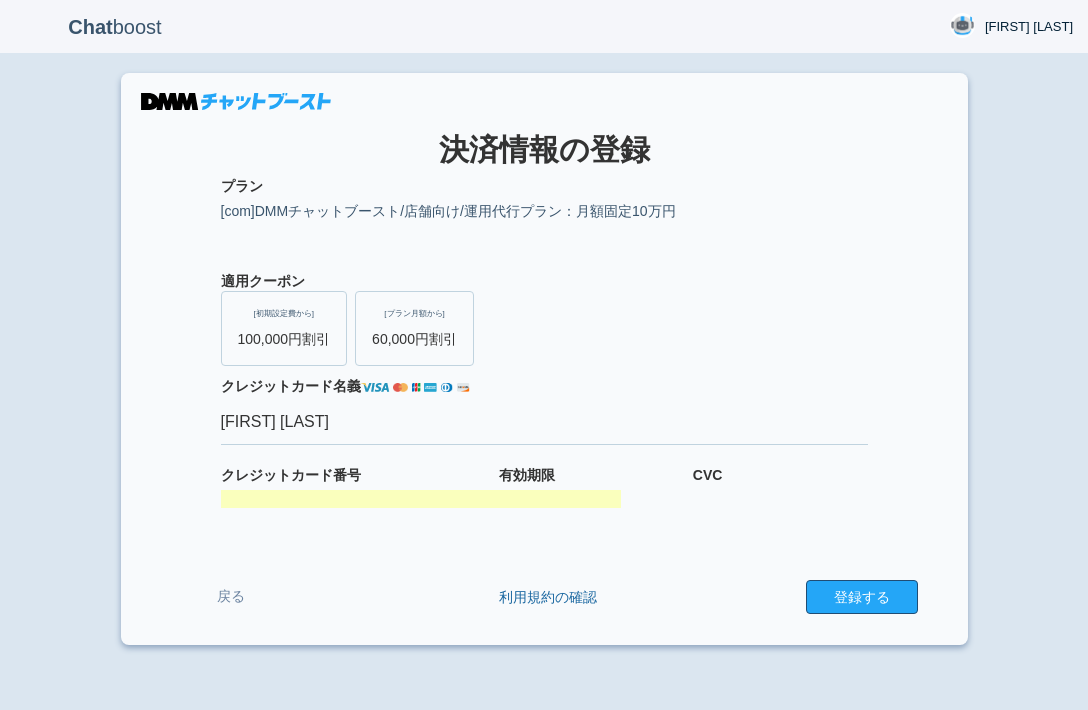 click on "登録する" at bounding box center [862, 597] 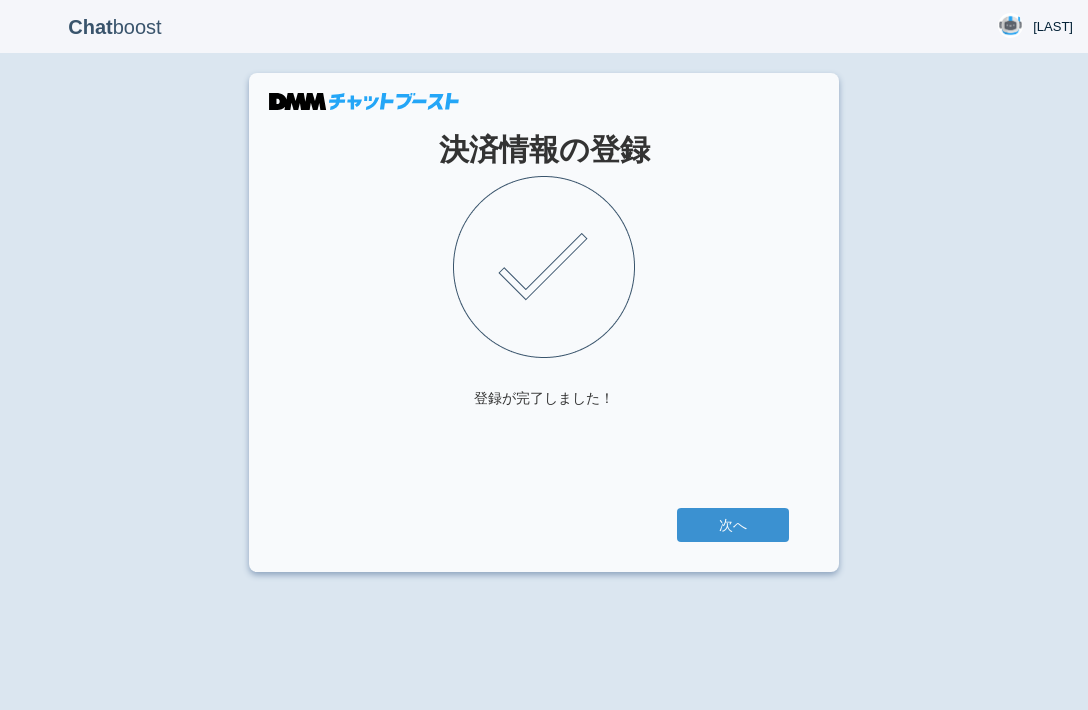 scroll, scrollTop: 0, scrollLeft: 0, axis: both 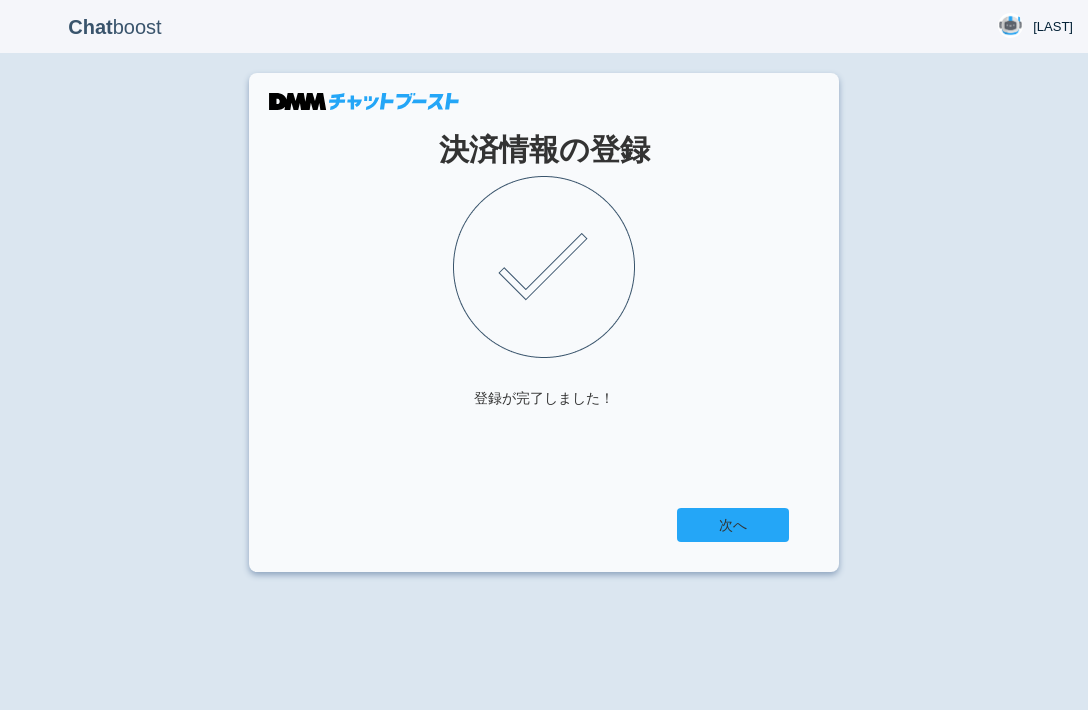 click on "次へ" at bounding box center [733, 525] 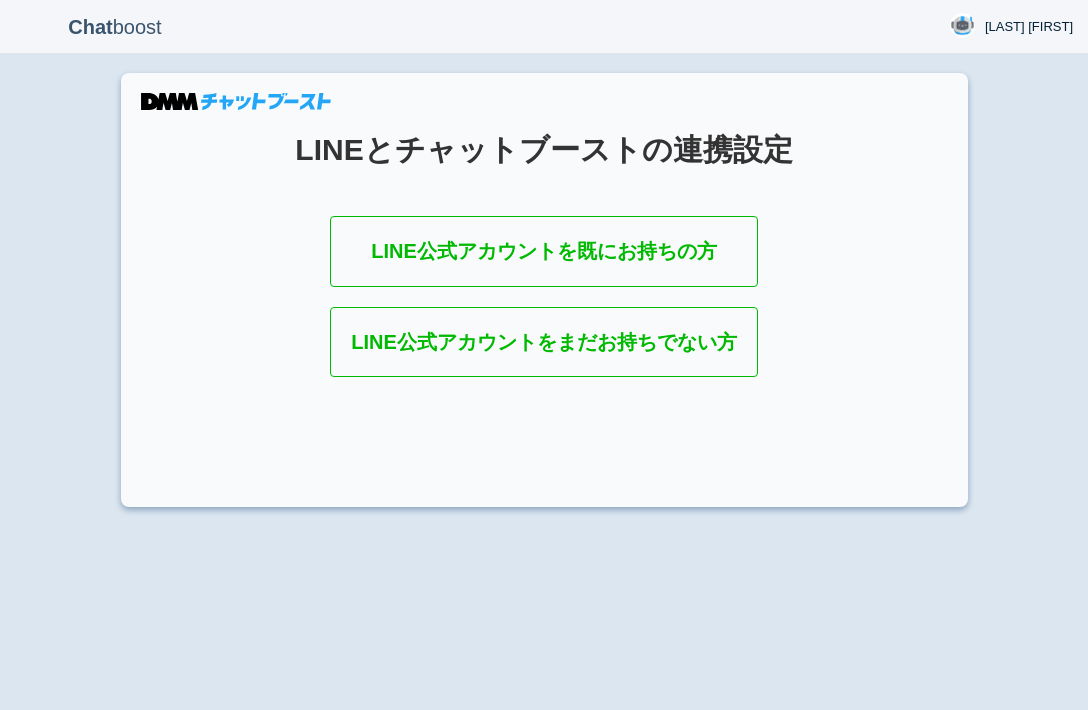 scroll, scrollTop: 0, scrollLeft: 0, axis: both 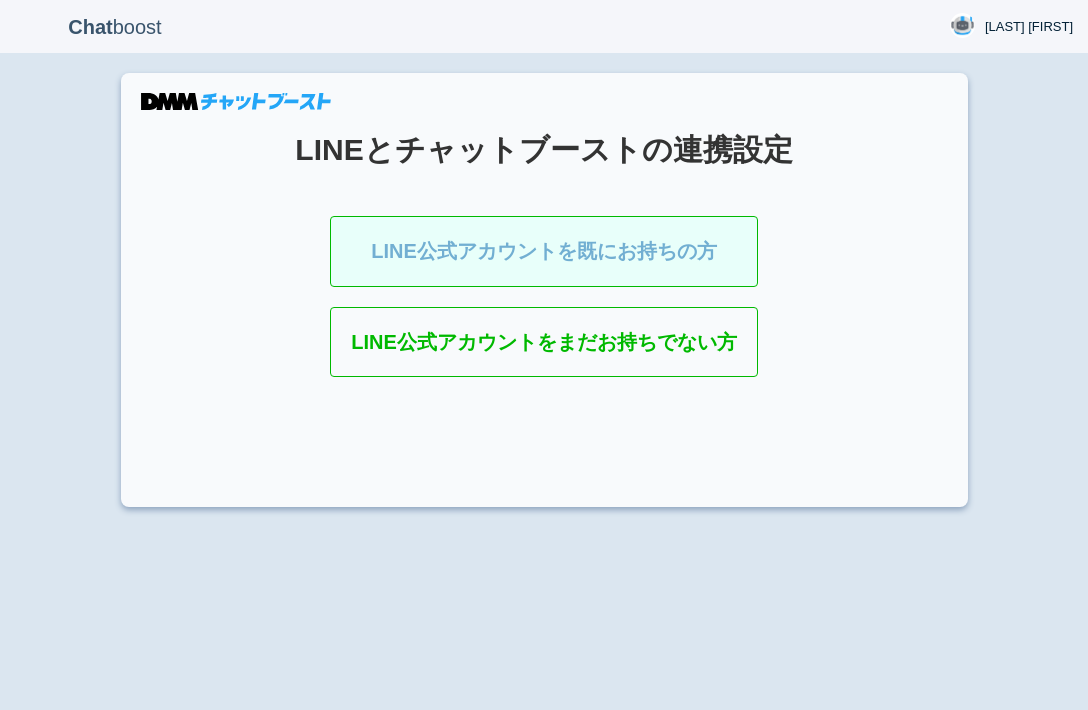 click on "LINE公式アカウントを既にお持ちの方" at bounding box center (544, 251) 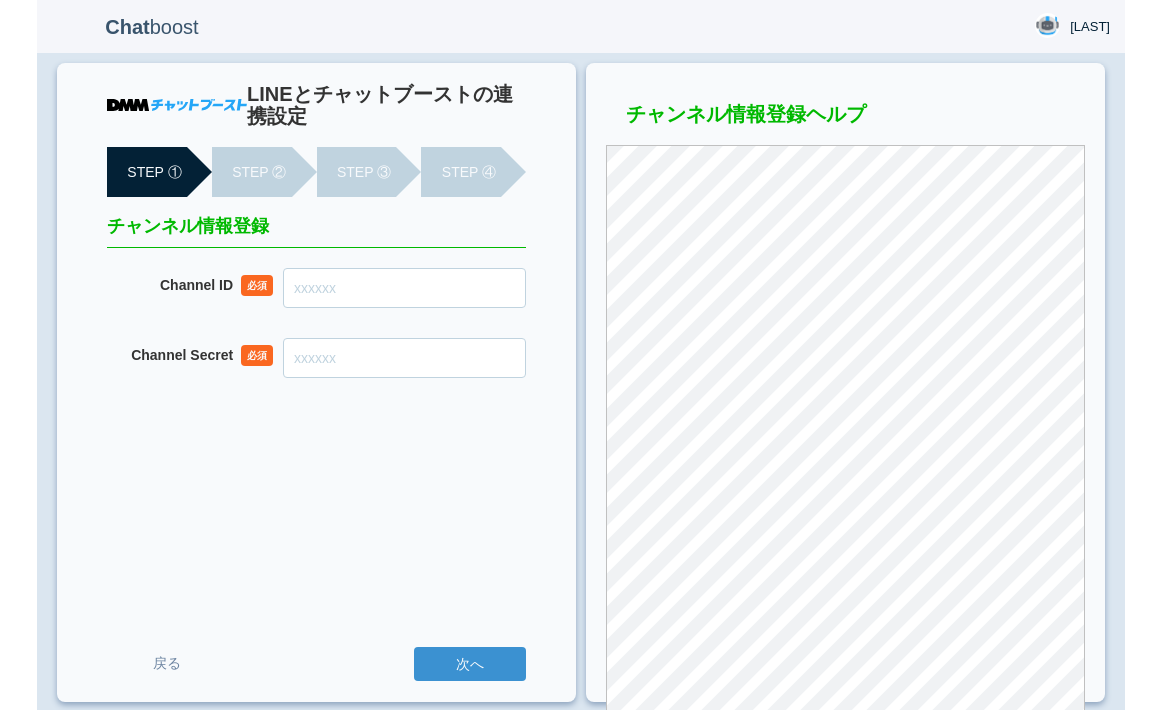 scroll, scrollTop: 0, scrollLeft: 0, axis: both 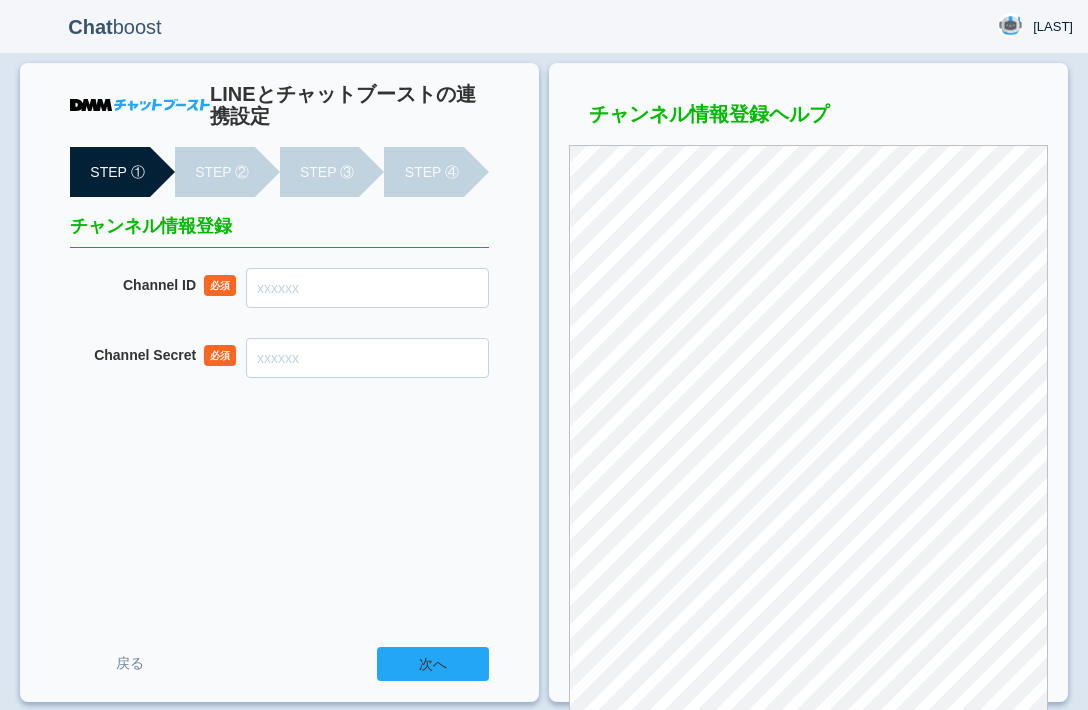 click on "次へ" at bounding box center [433, 664] 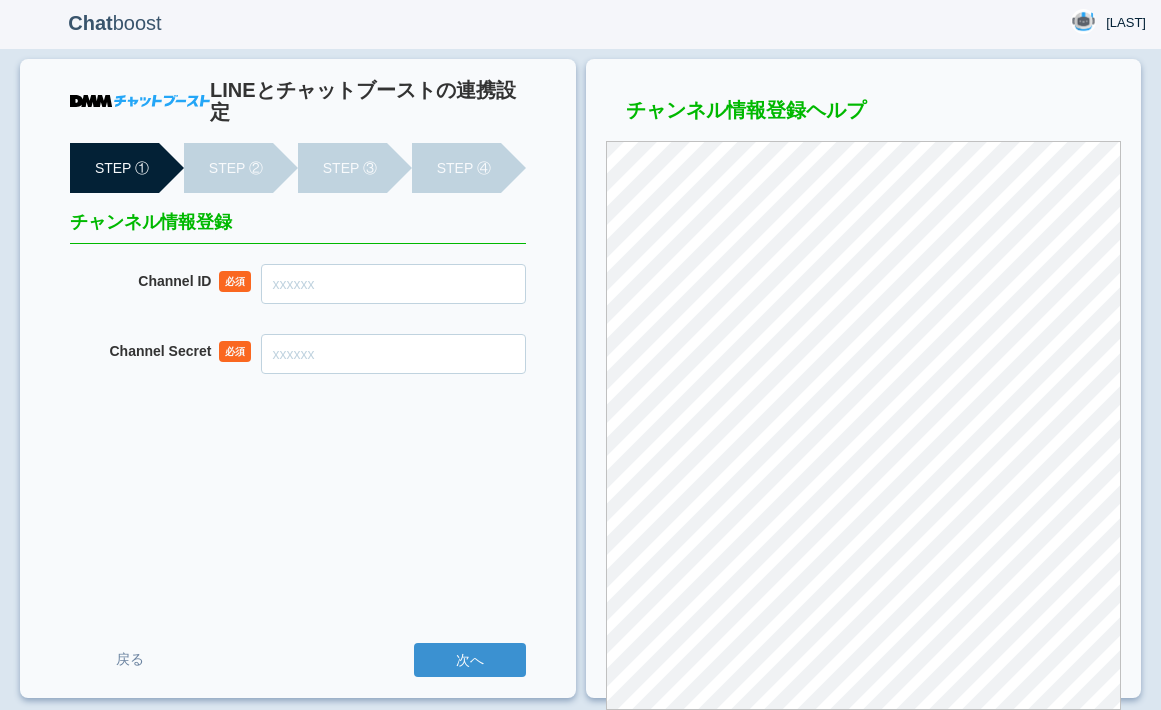 scroll, scrollTop: 9, scrollLeft: 0, axis: vertical 